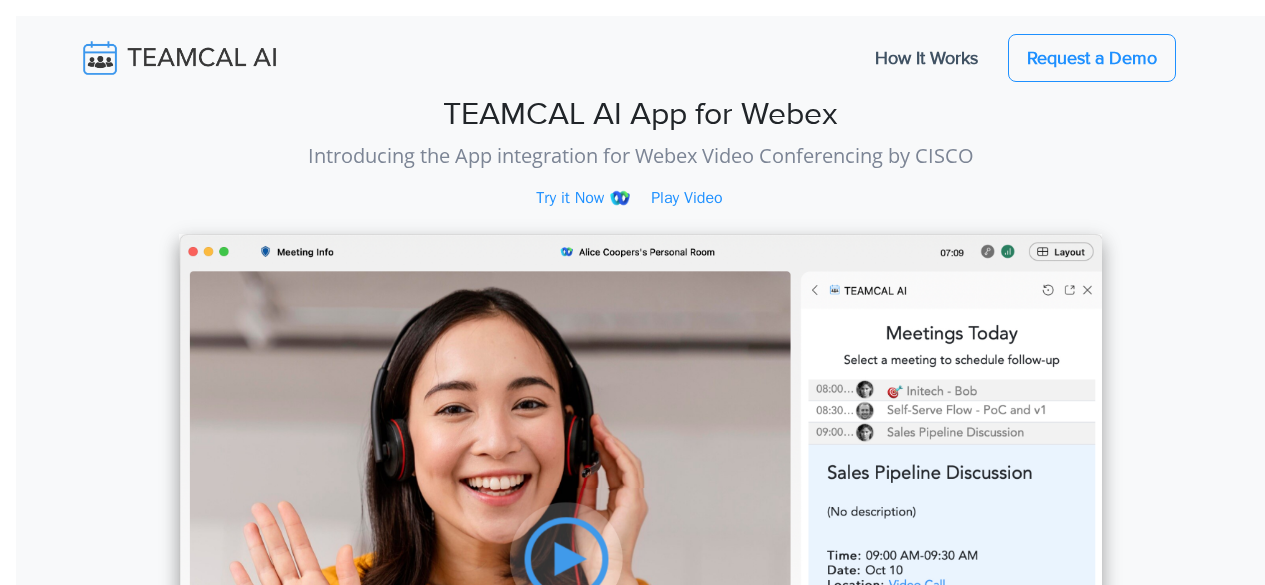 scroll, scrollTop: 0, scrollLeft: 0, axis: both 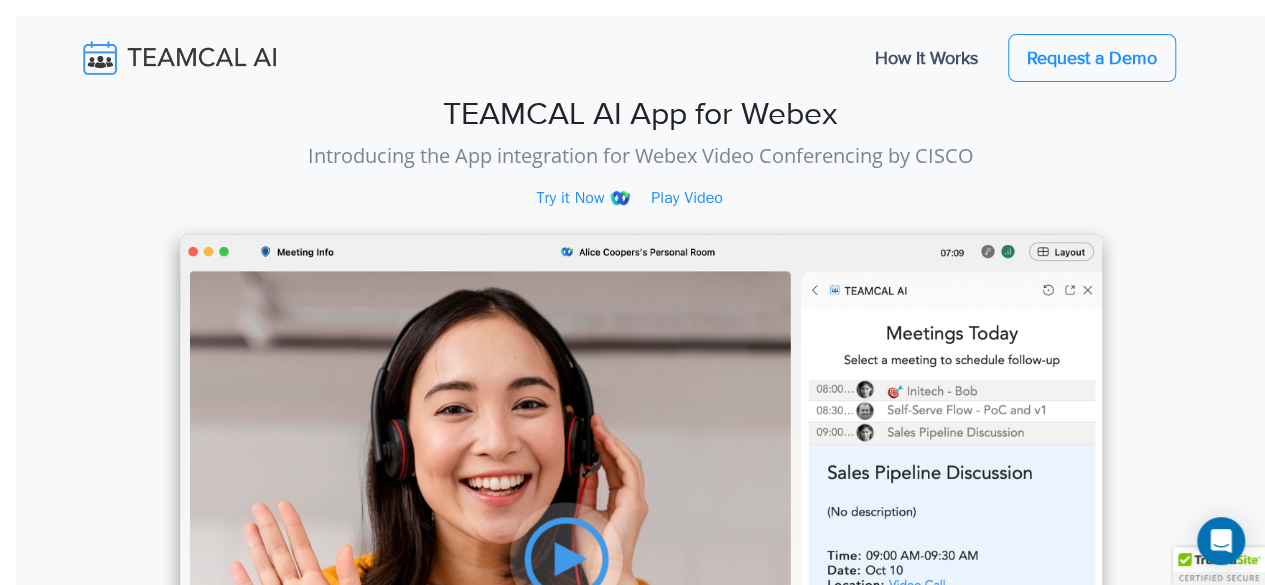 click on "Play Video" at bounding box center (698, 198) 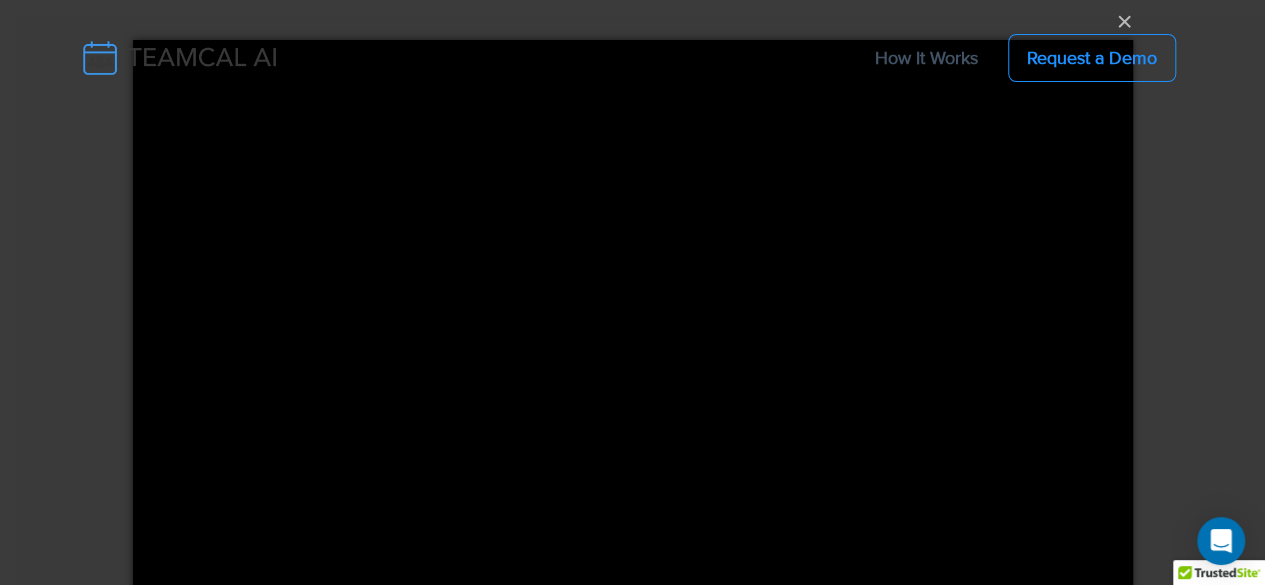 scroll, scrollTop: 18, scrollLeft: 0, axis: vertical 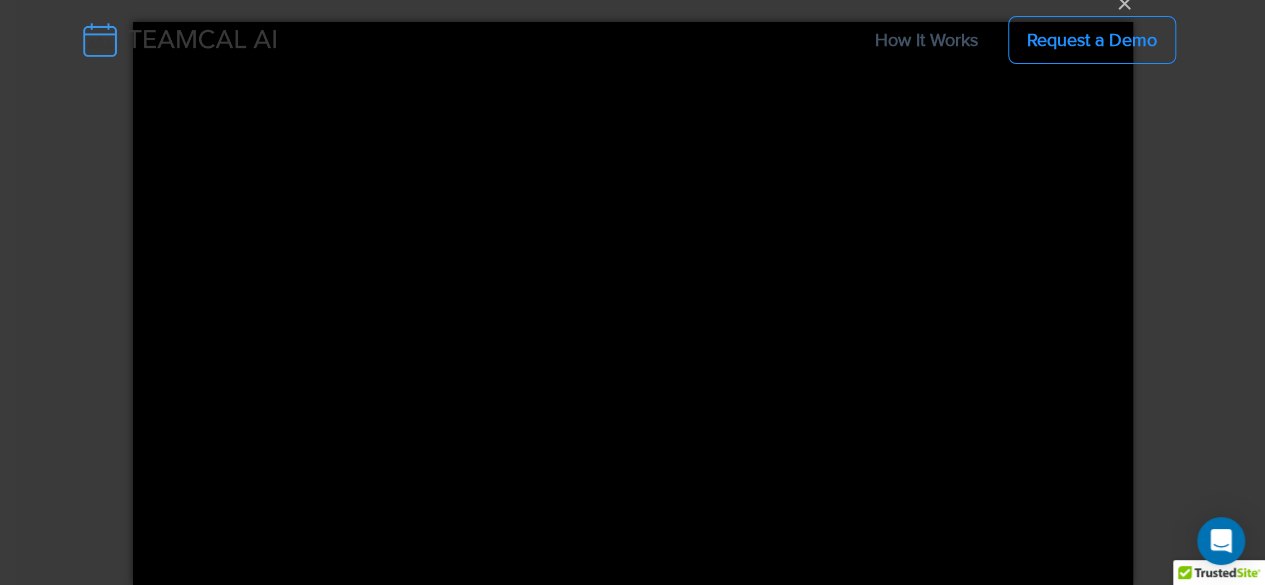 click on "How It Works
Request a Demo" at bounding box center [632, 40] 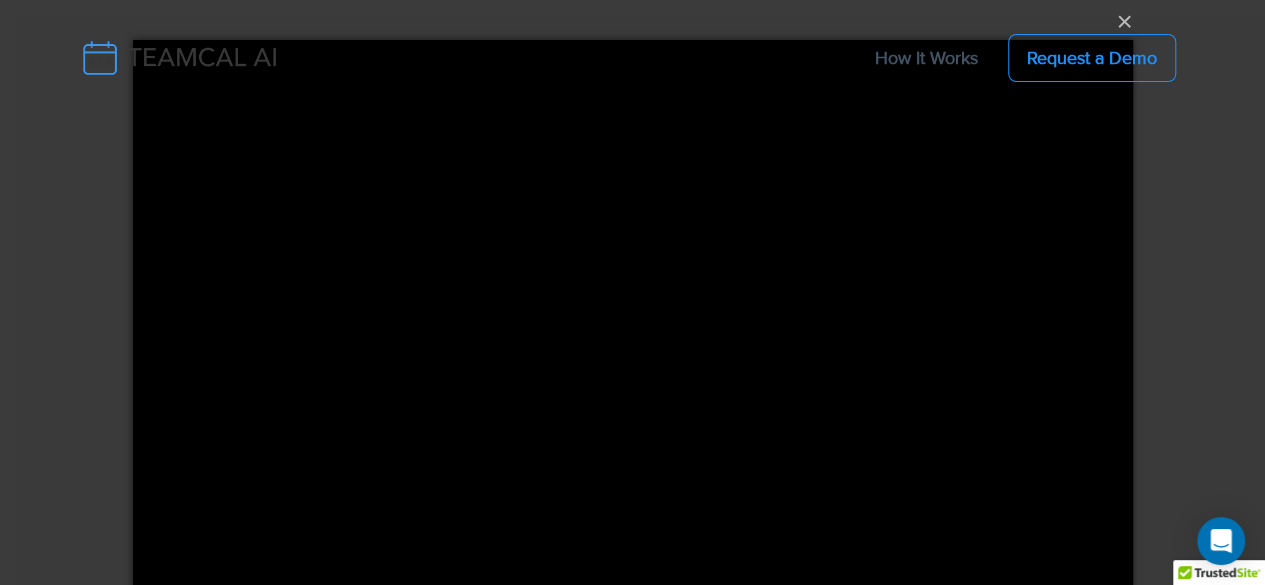 click on "How It Works
Request a Demo" at bounding box center [633, 58] 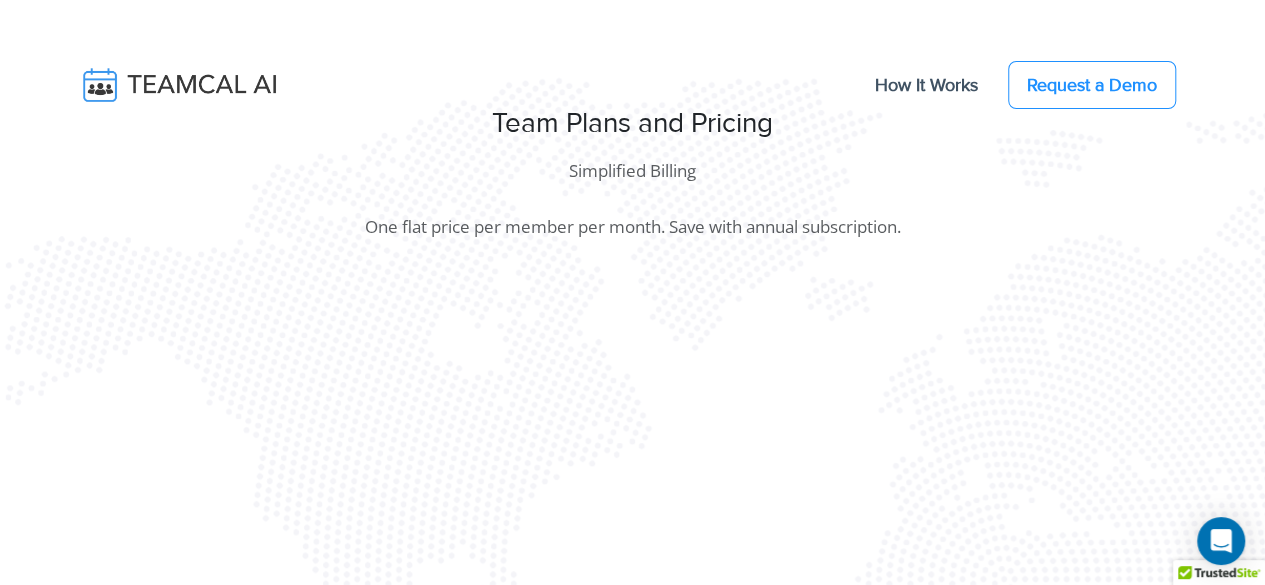 scroll, scrollTop: 0, scrollLeft: 0, axis: both 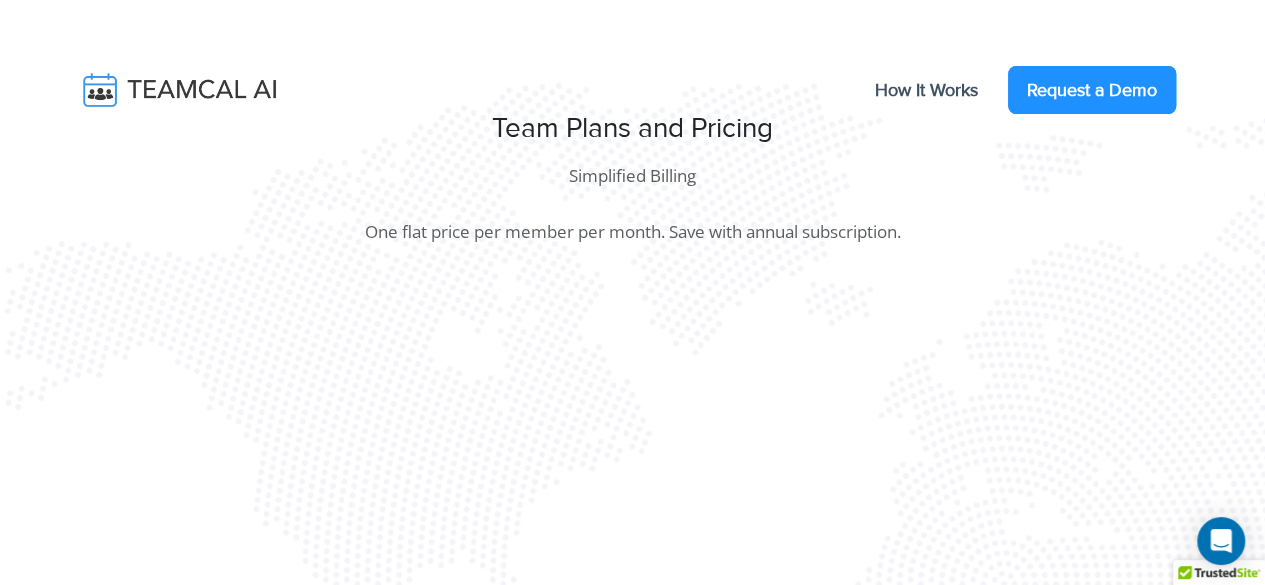 click on "Request a Demo" at bounding box center [1092, 90] 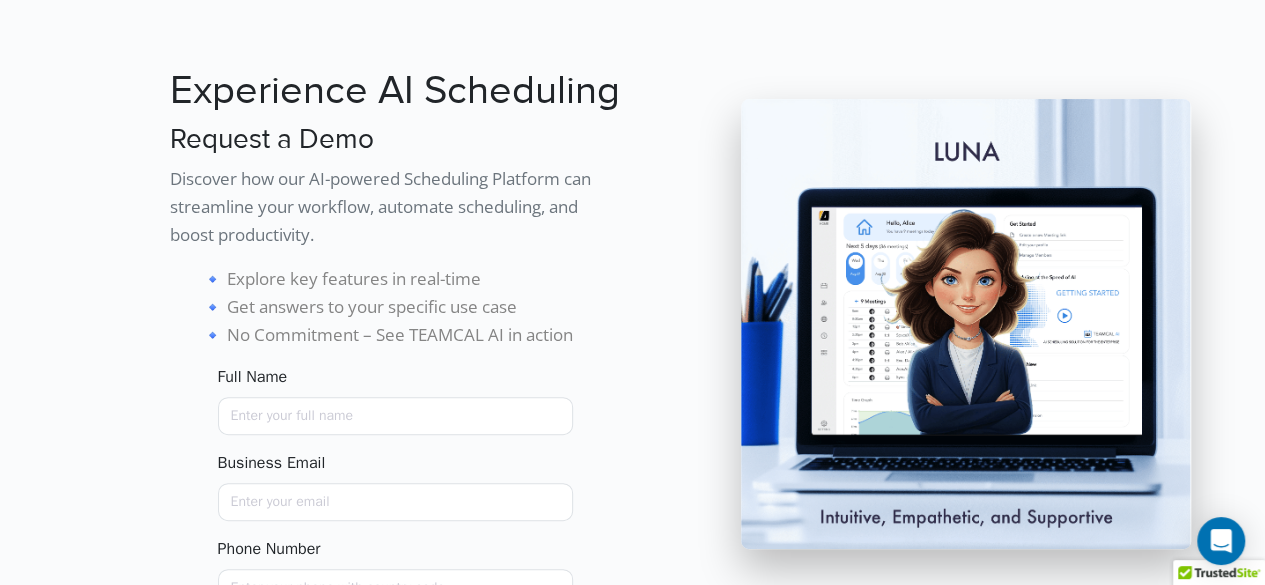 scroll, scrollTop: 90, scrollLeft: 0, axis: vertical 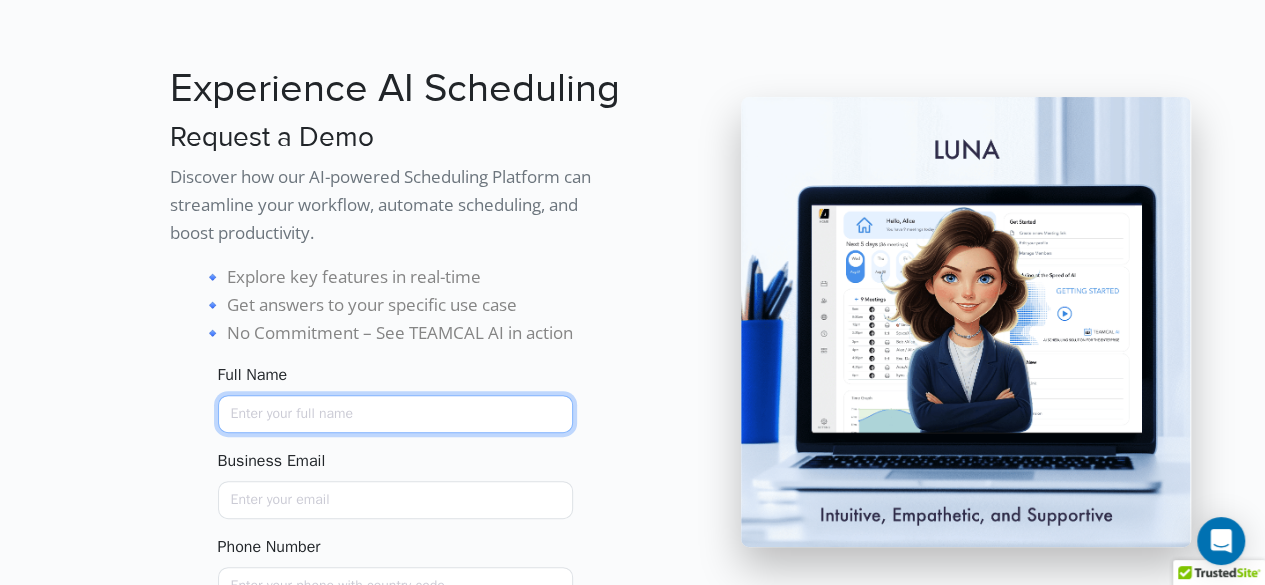 click on "Full Name" at bounding box center [395, 414] 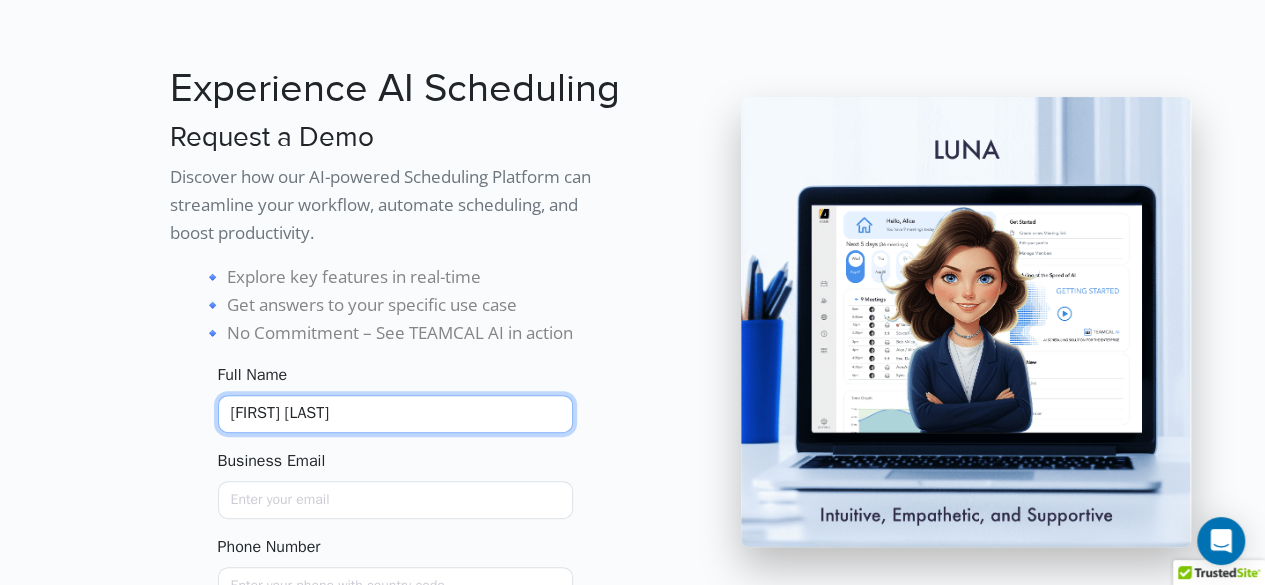 type on "[FIRST] [LAST]" 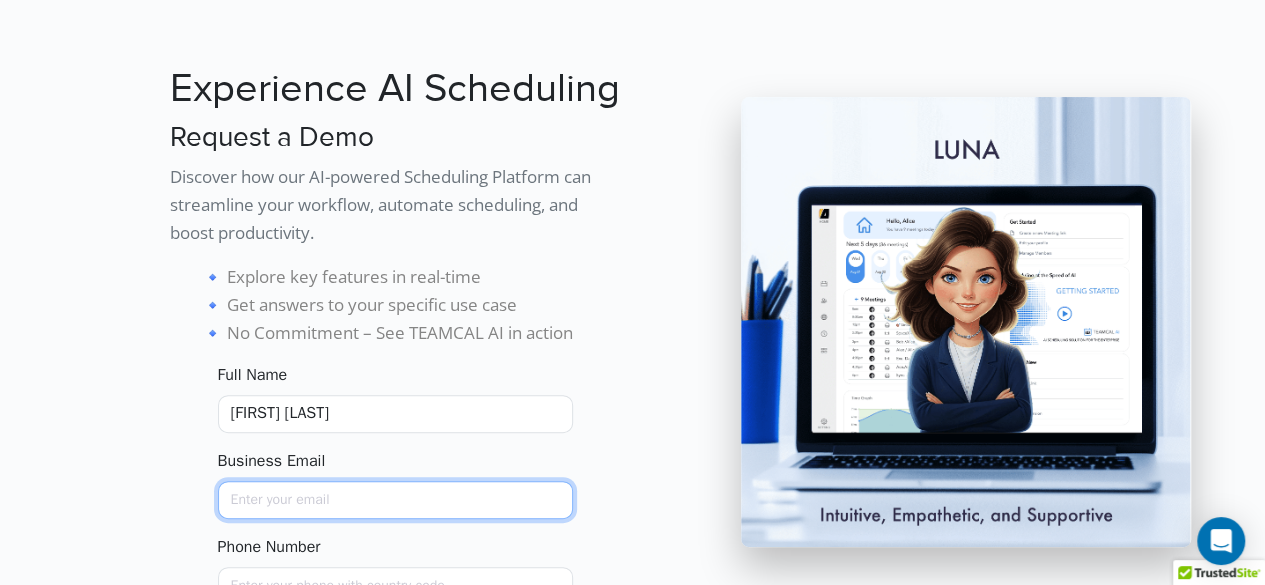 click on "Business Email" at bounding box center [395, 500] 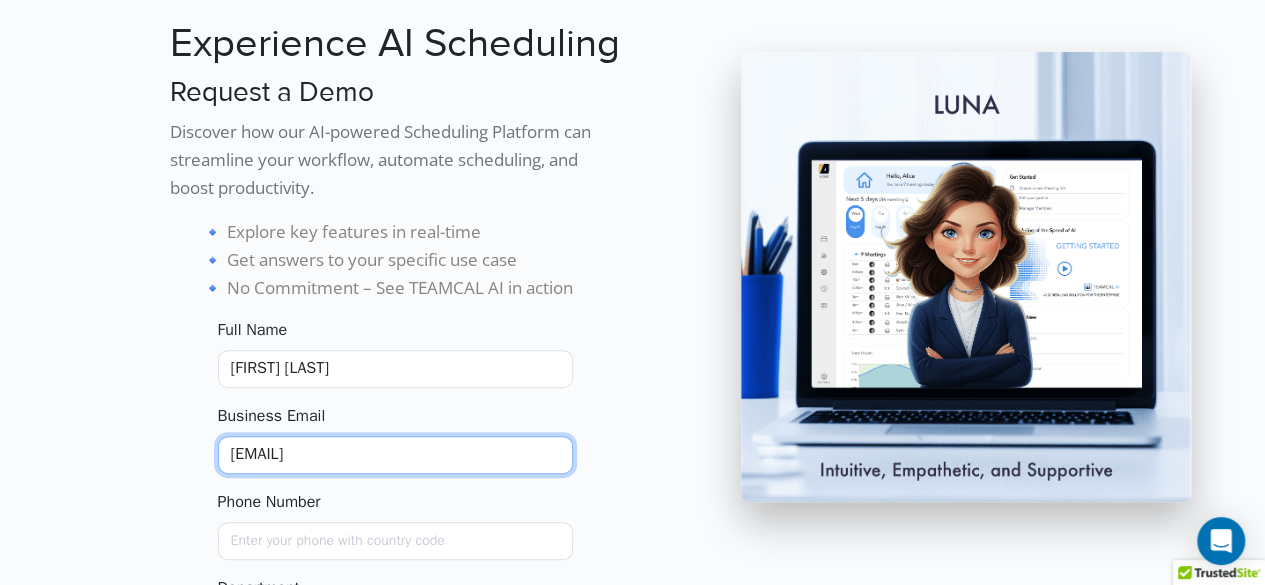scroll, scrollTop: 154, scrollLeft: 0, axis: vertical 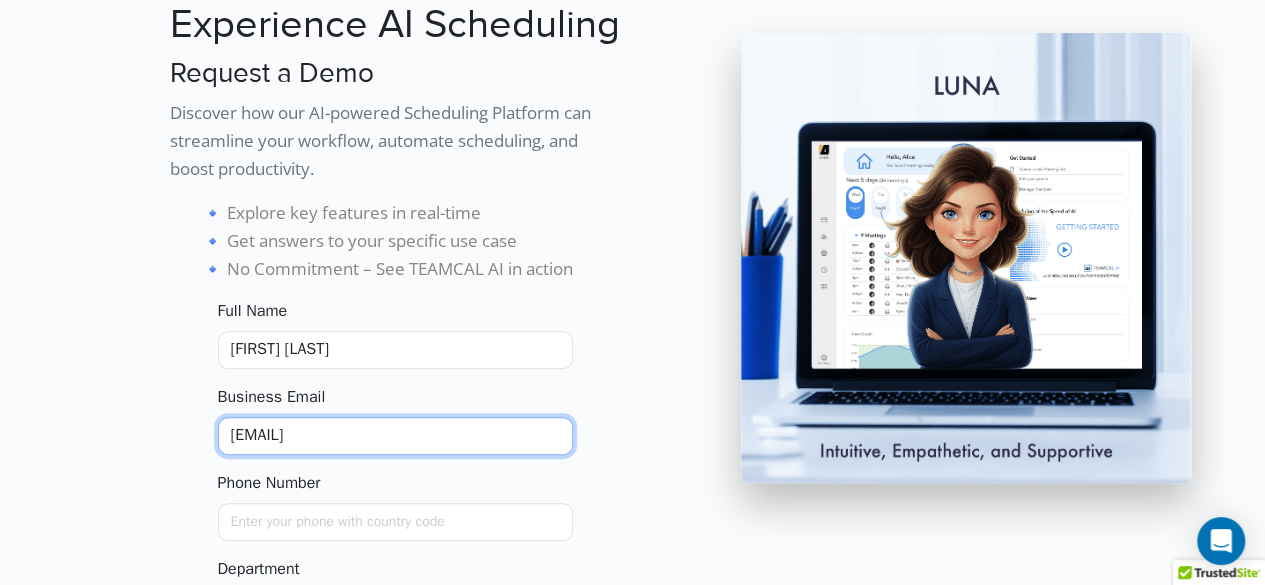 type on "lucyhe@cisco.com" 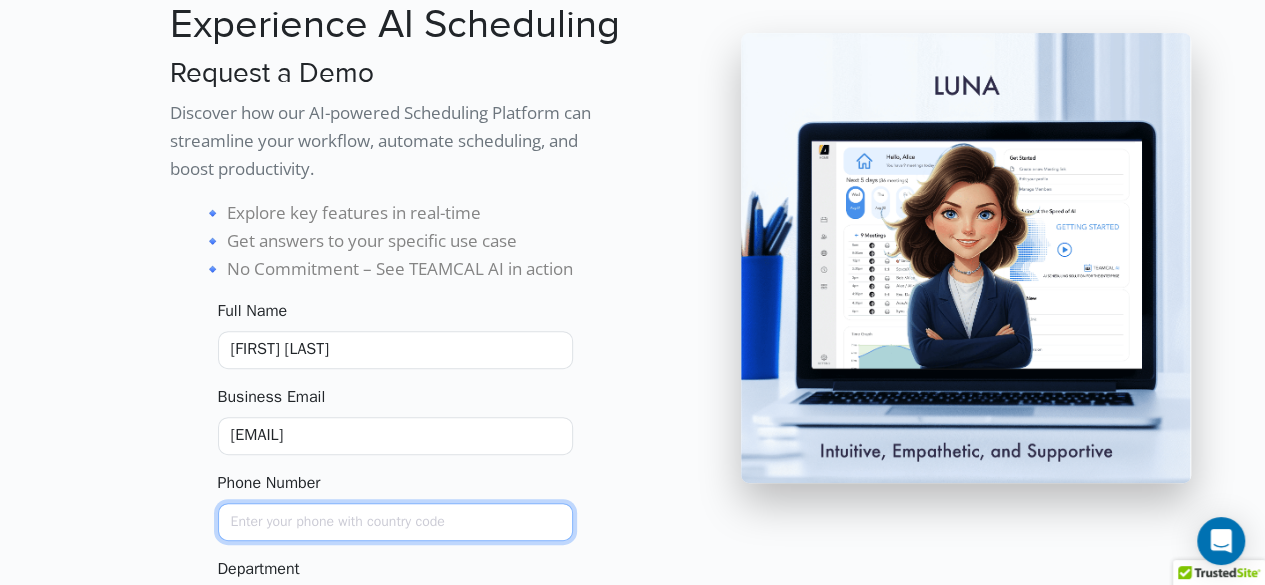 click on "Phone Number" at bounding box center [395, 522] 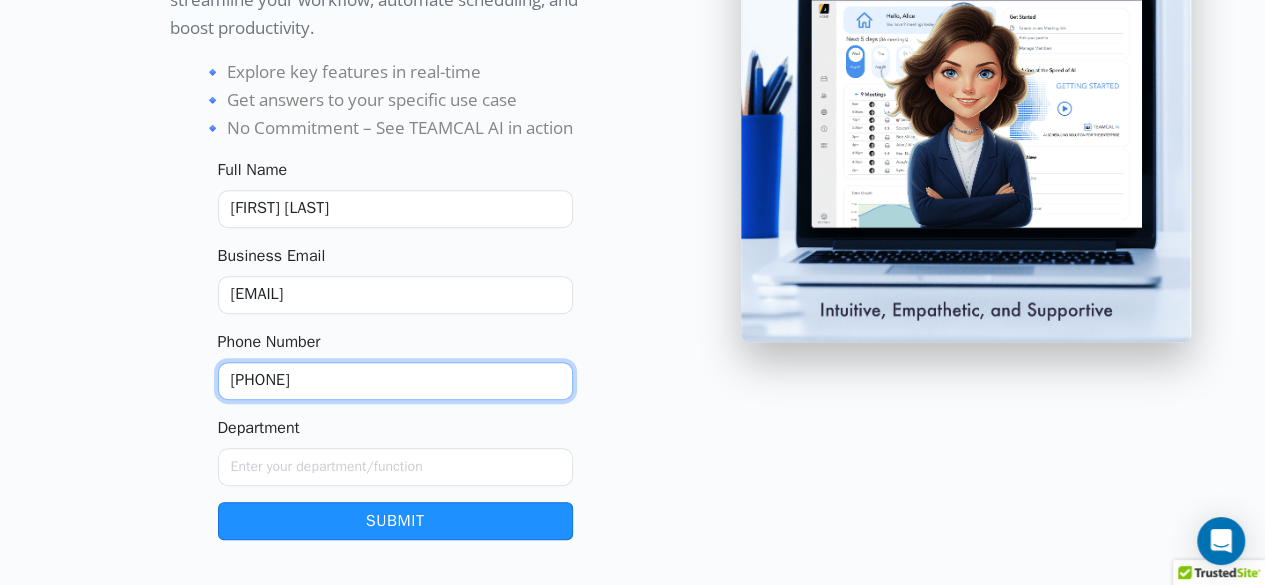 scroll, scrollTop: 311, scrollLeft: 0, axis: vertical 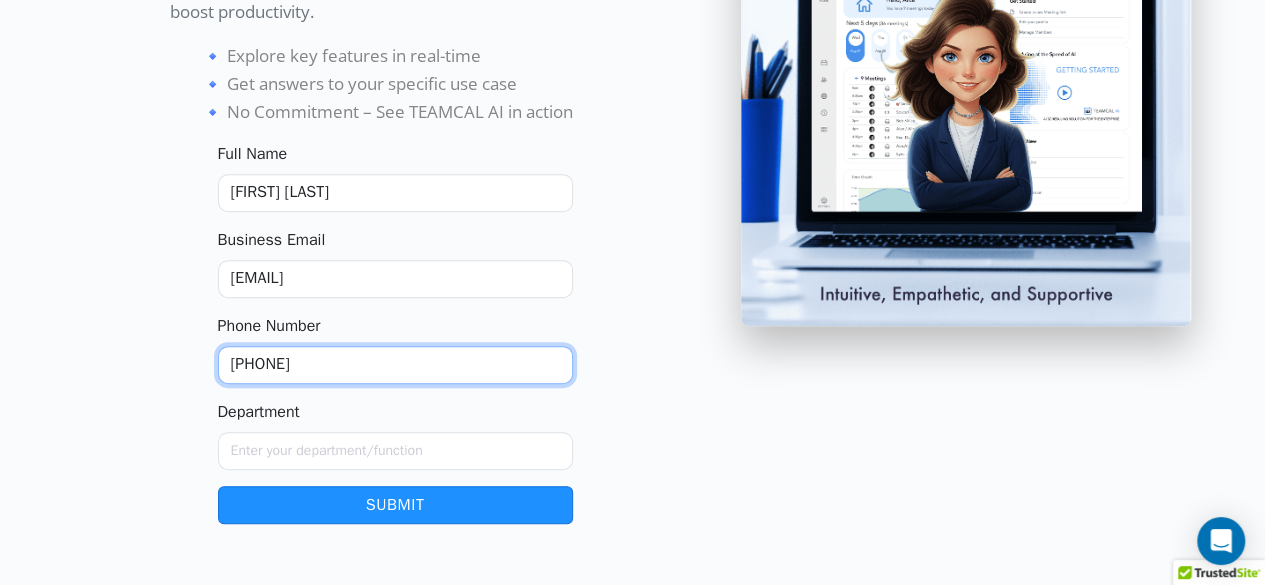 type on "[PHONE]" 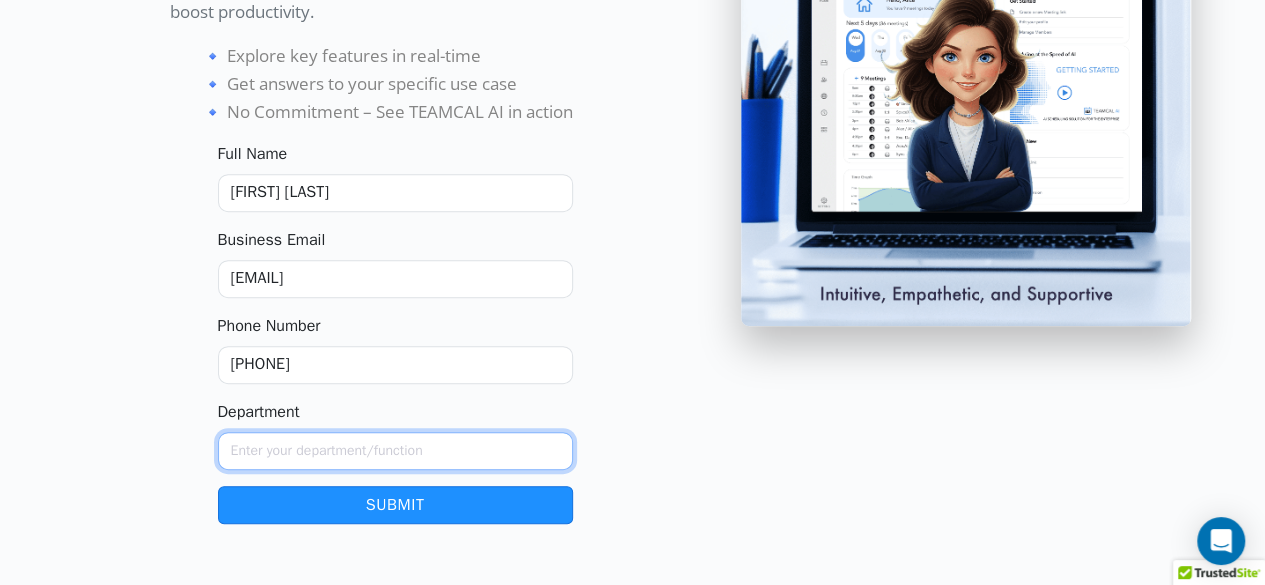 click on "Department" at bounding box center [395, 451] 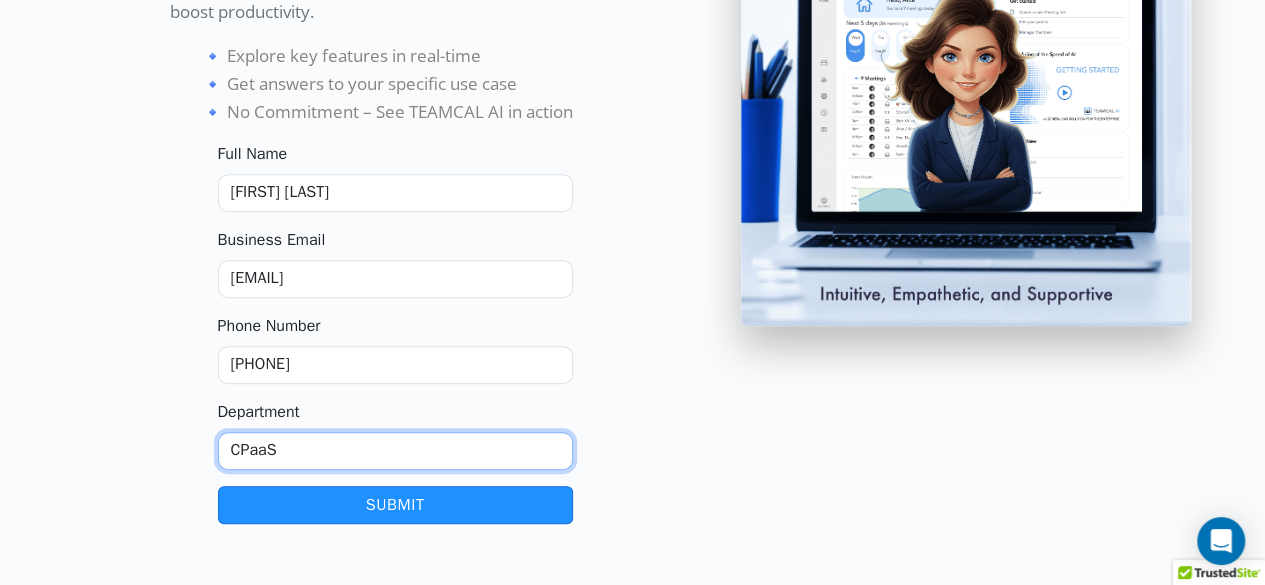 type on "CPaaS" 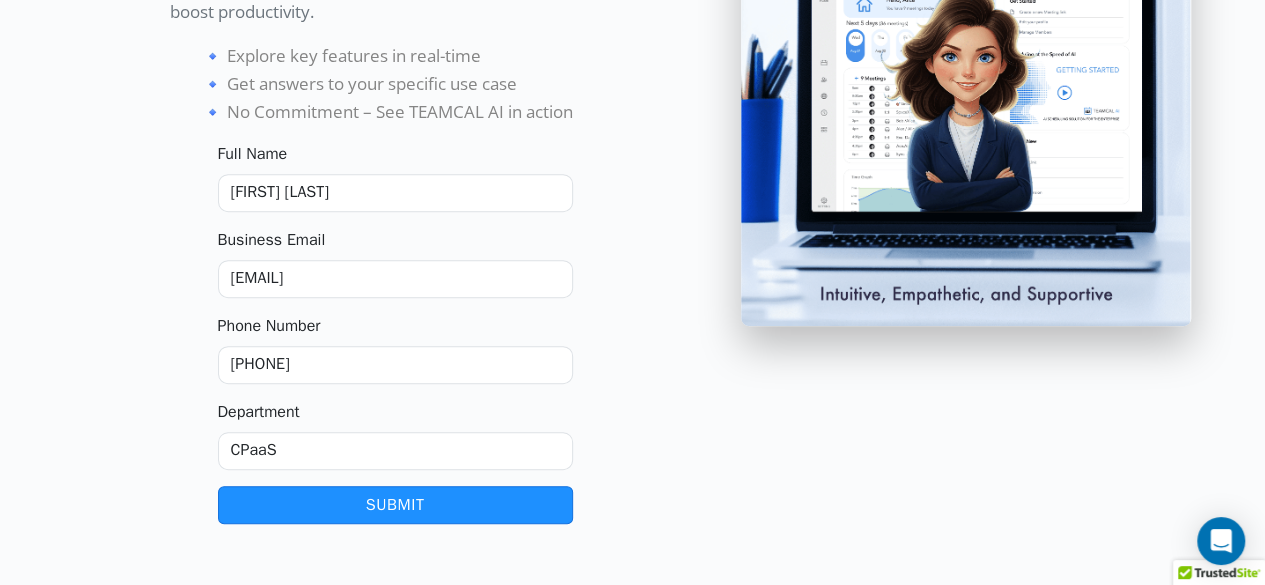 click on "Submit" at bounding box center (395, 505) 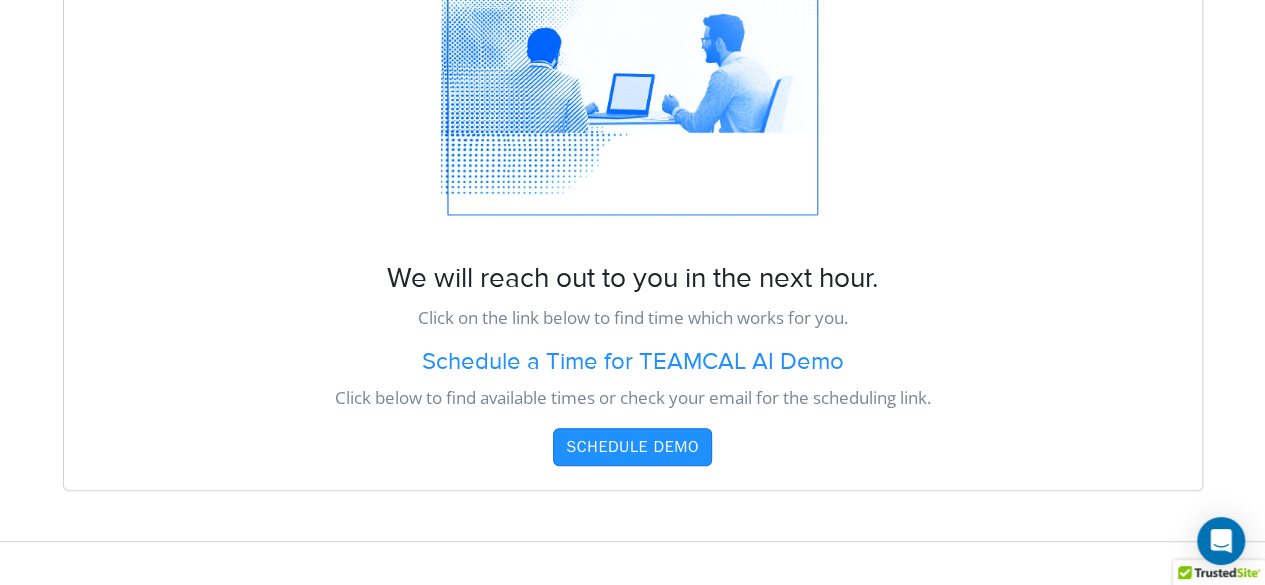 scroll, scrollTop: 312, scrollLeft: 0, axis: vertical 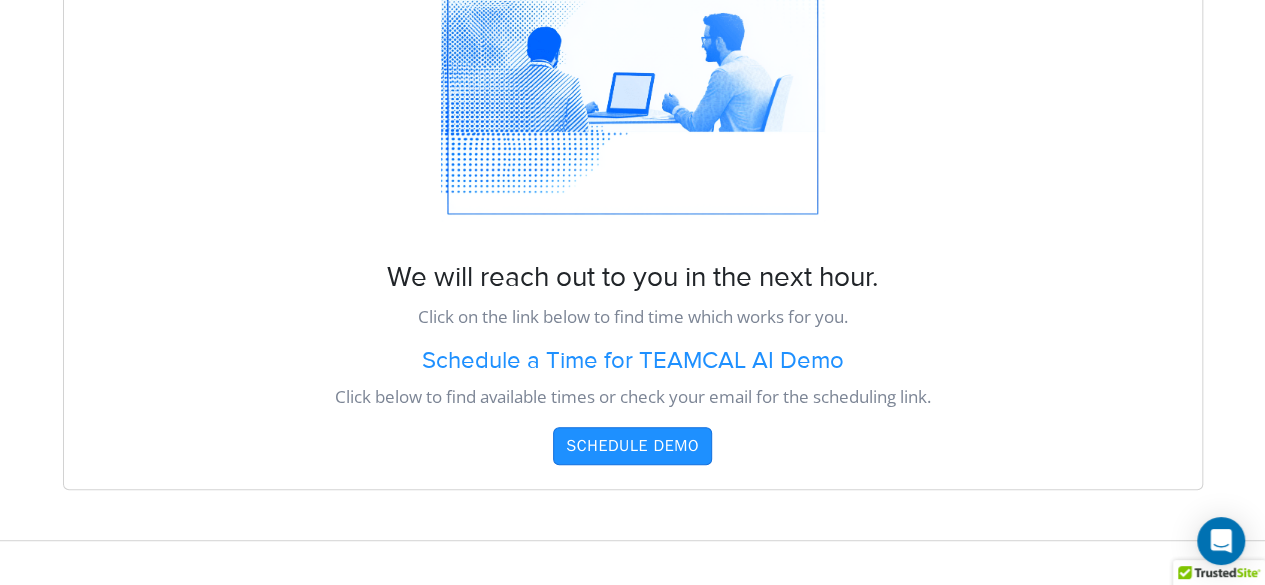 click on "Schedule Demo" at bounding box center [632, 446] 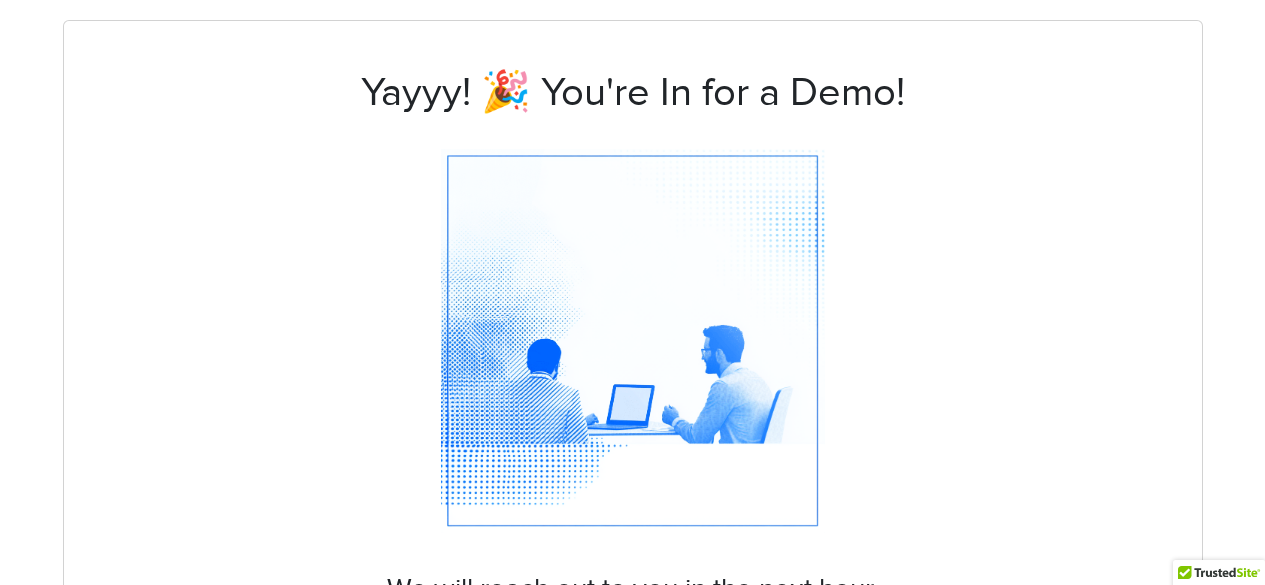 scroll, scrollTop: 312, scrollLeft: 0, axis: vertical 